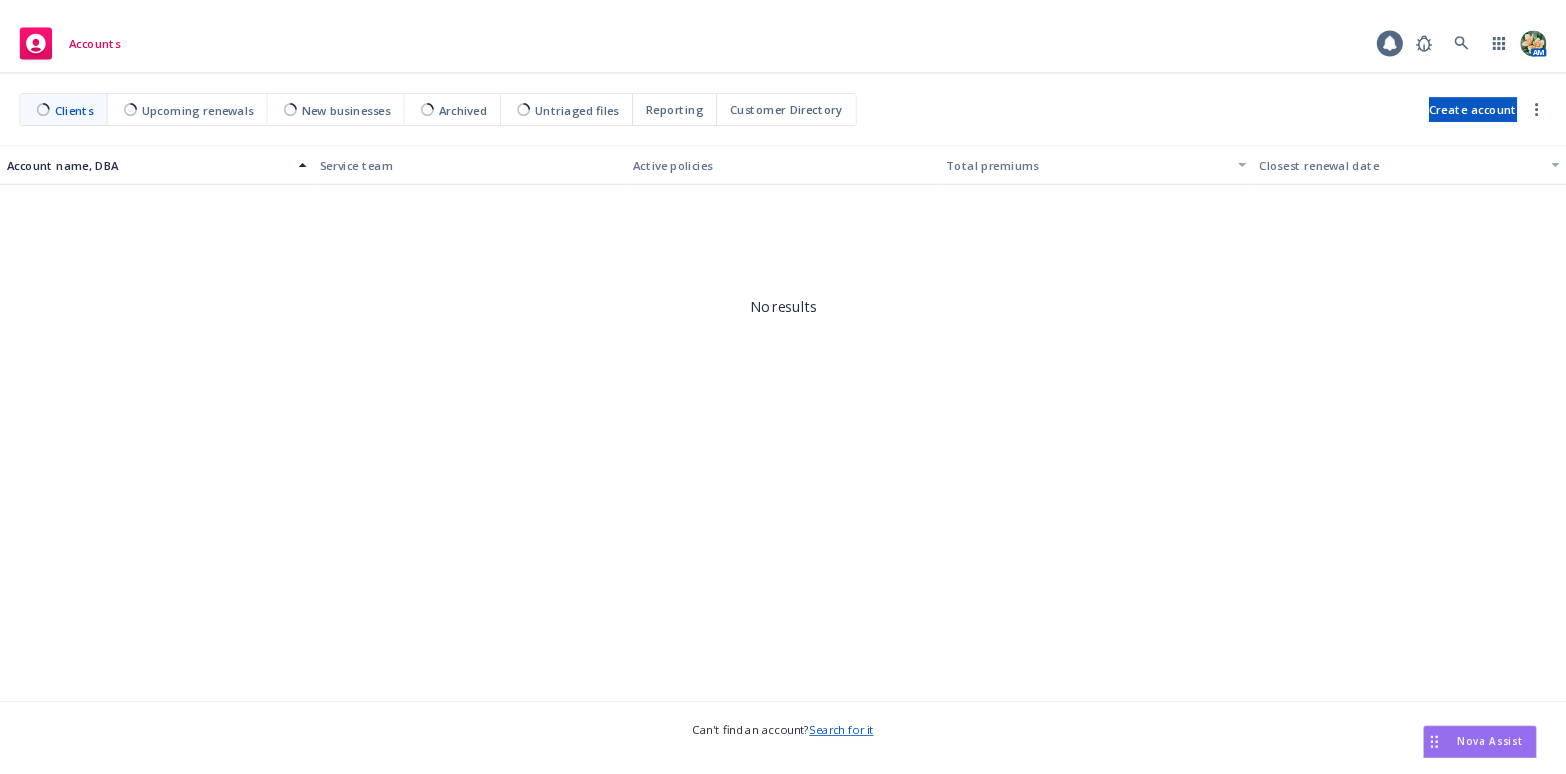 scroll, scrollTop: 0, scrollLeft: 0, axis: both 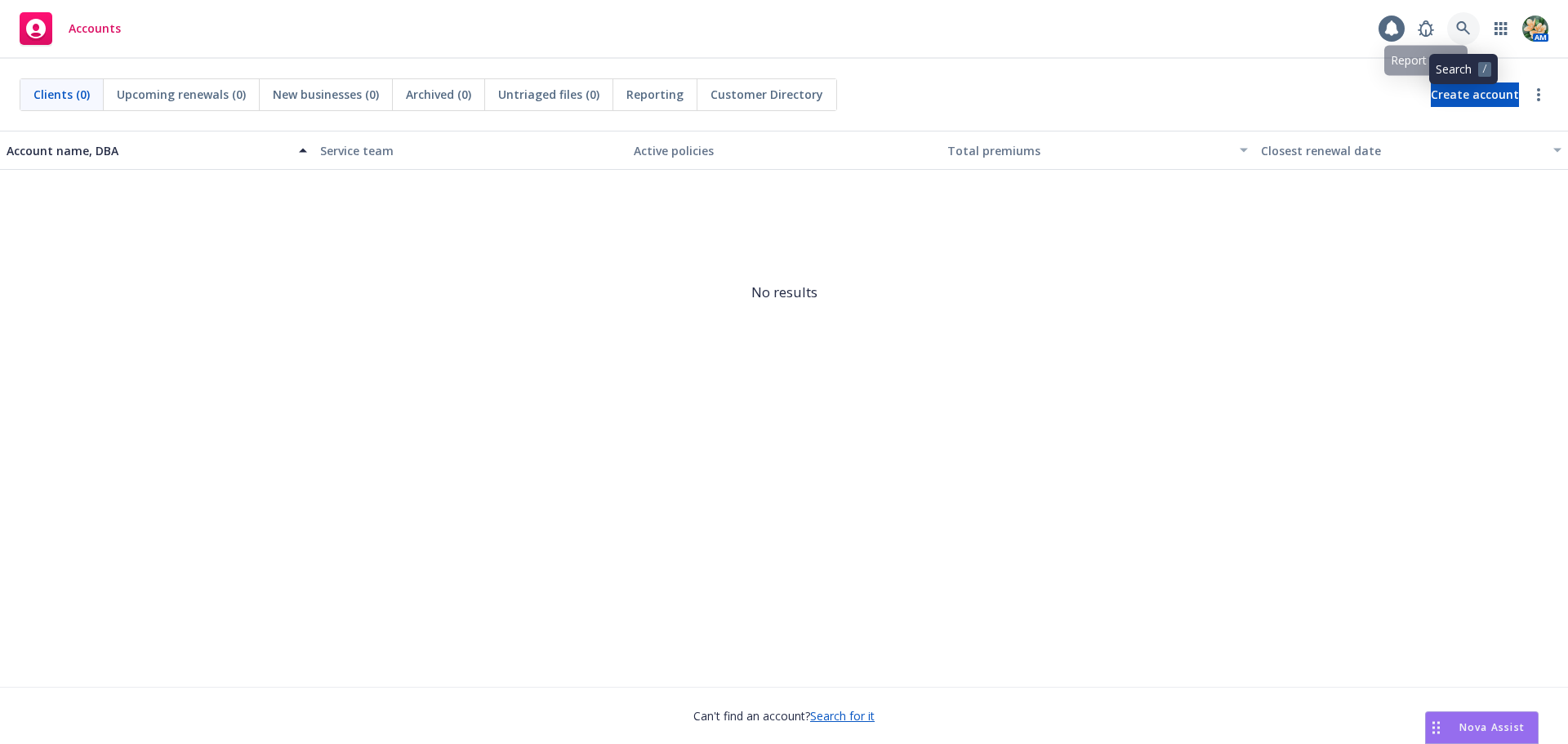 click 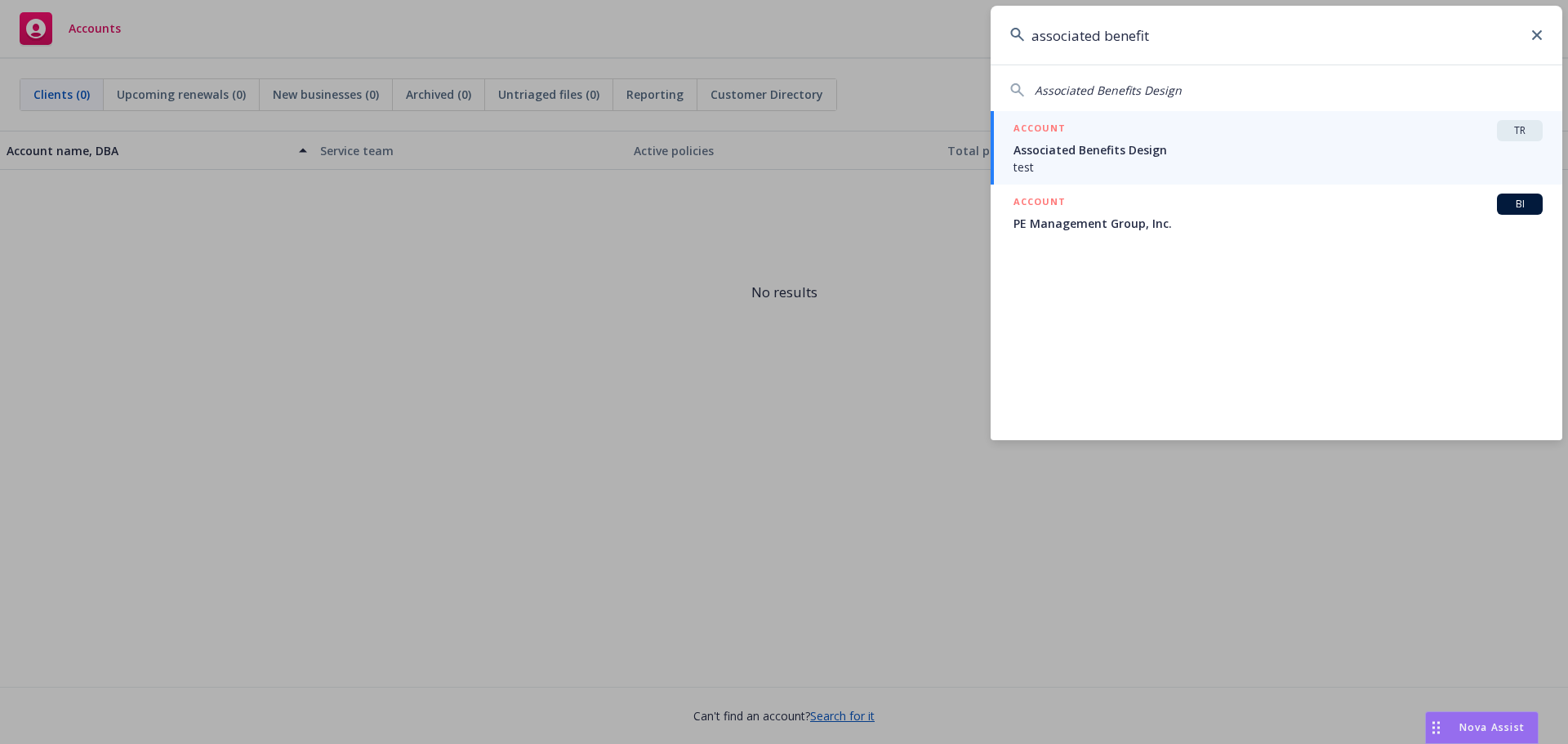 type on "associated benefit" 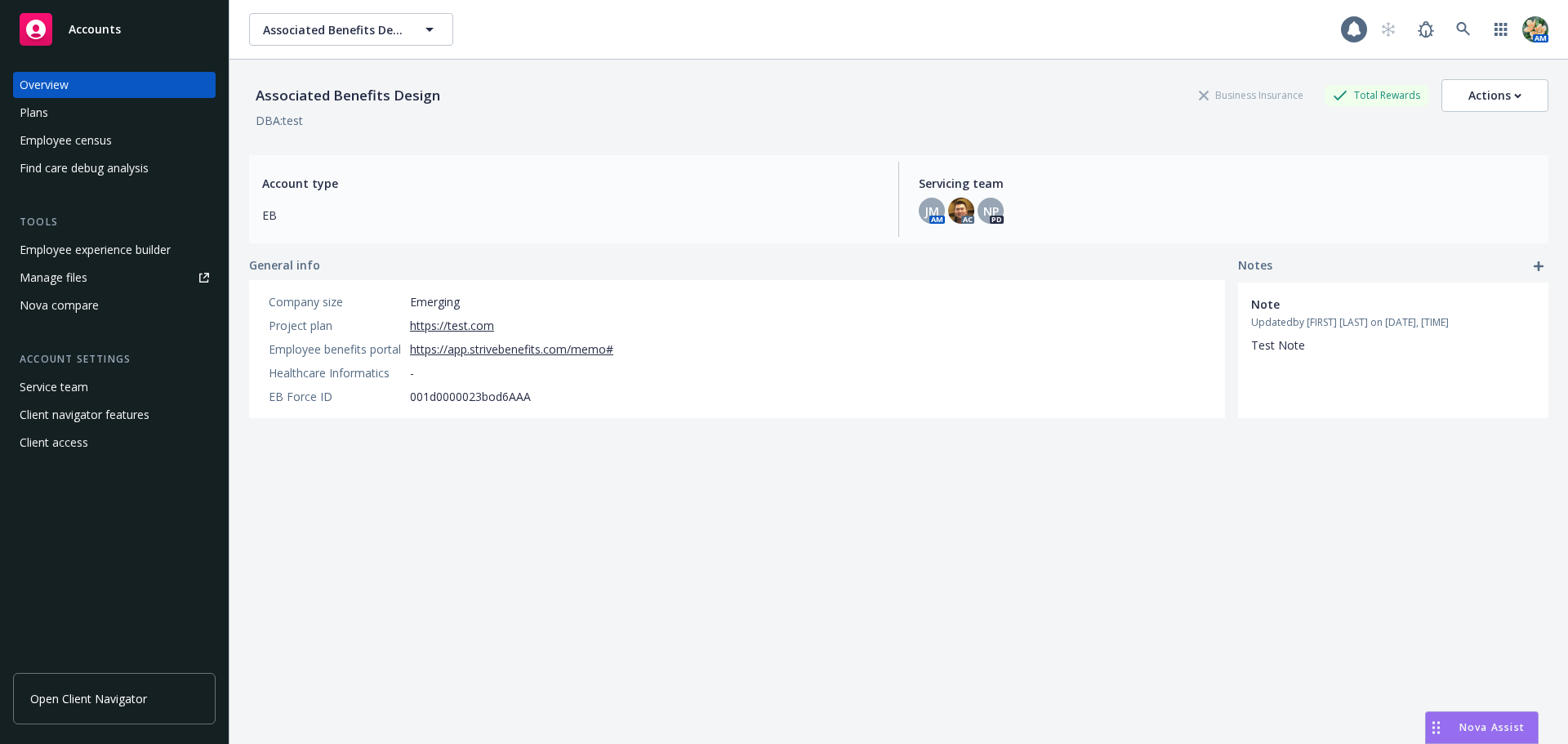 click on "Plans" at bounding box center (114, 113) 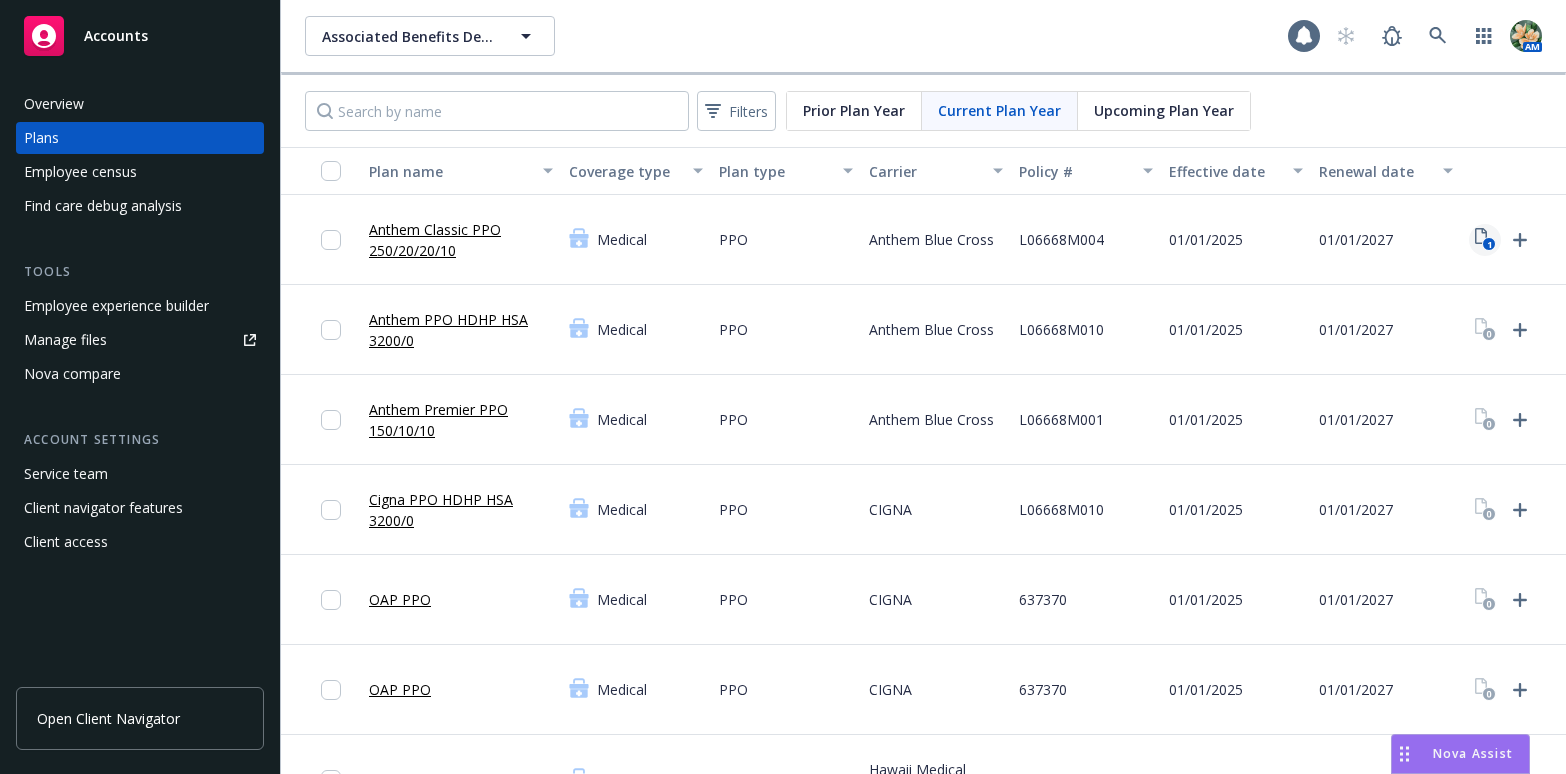 click on "1" 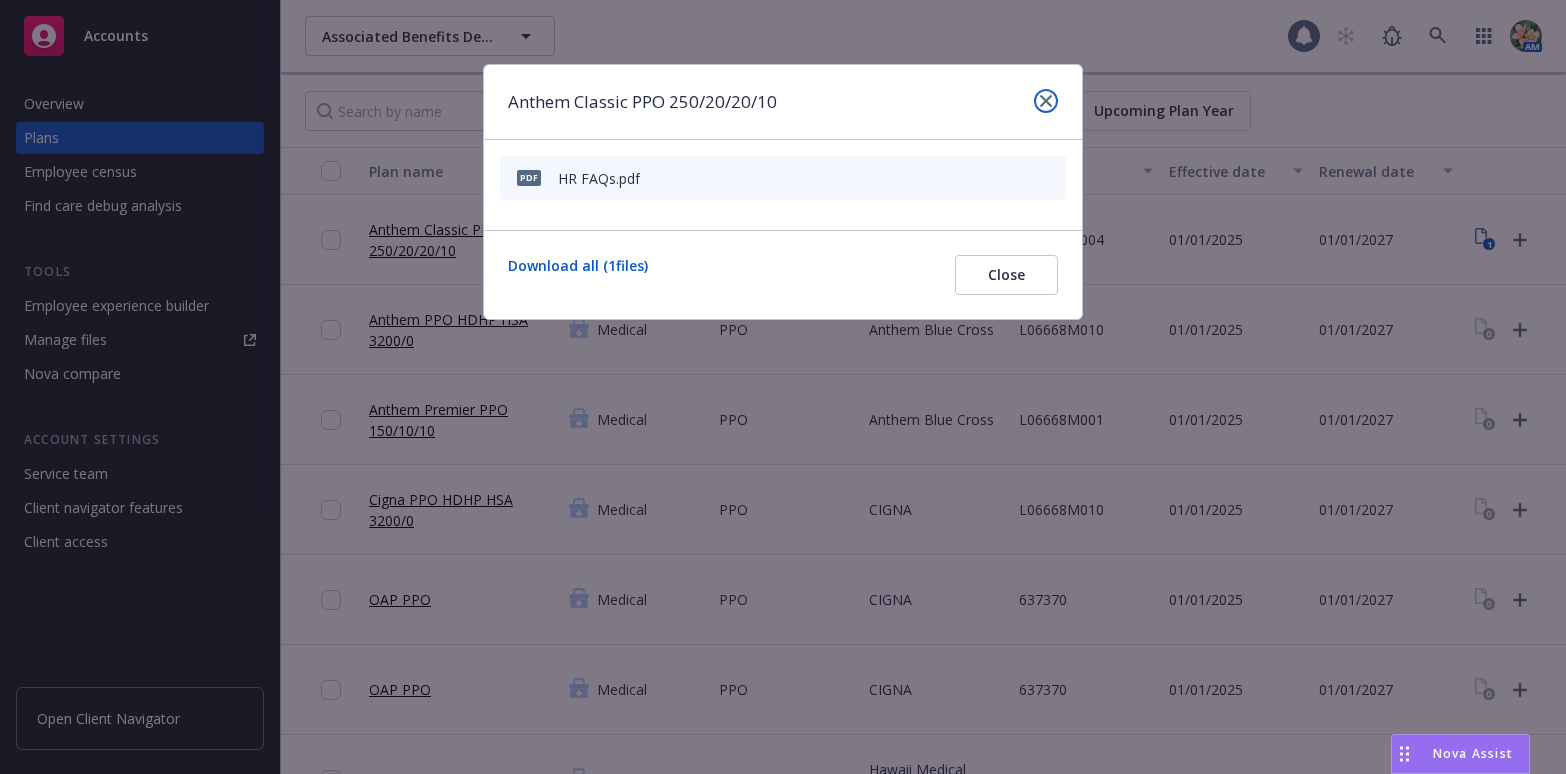 click 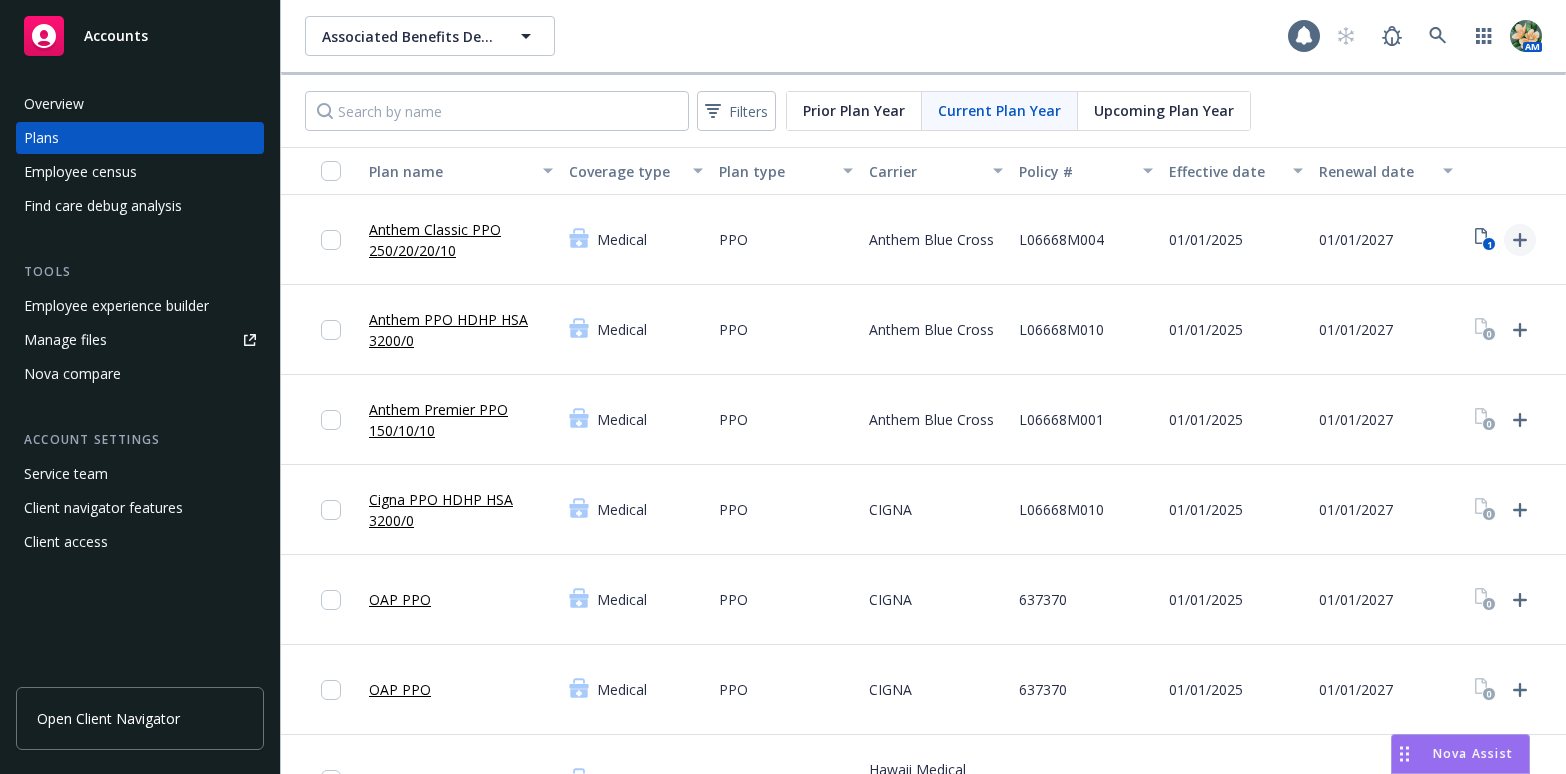 click 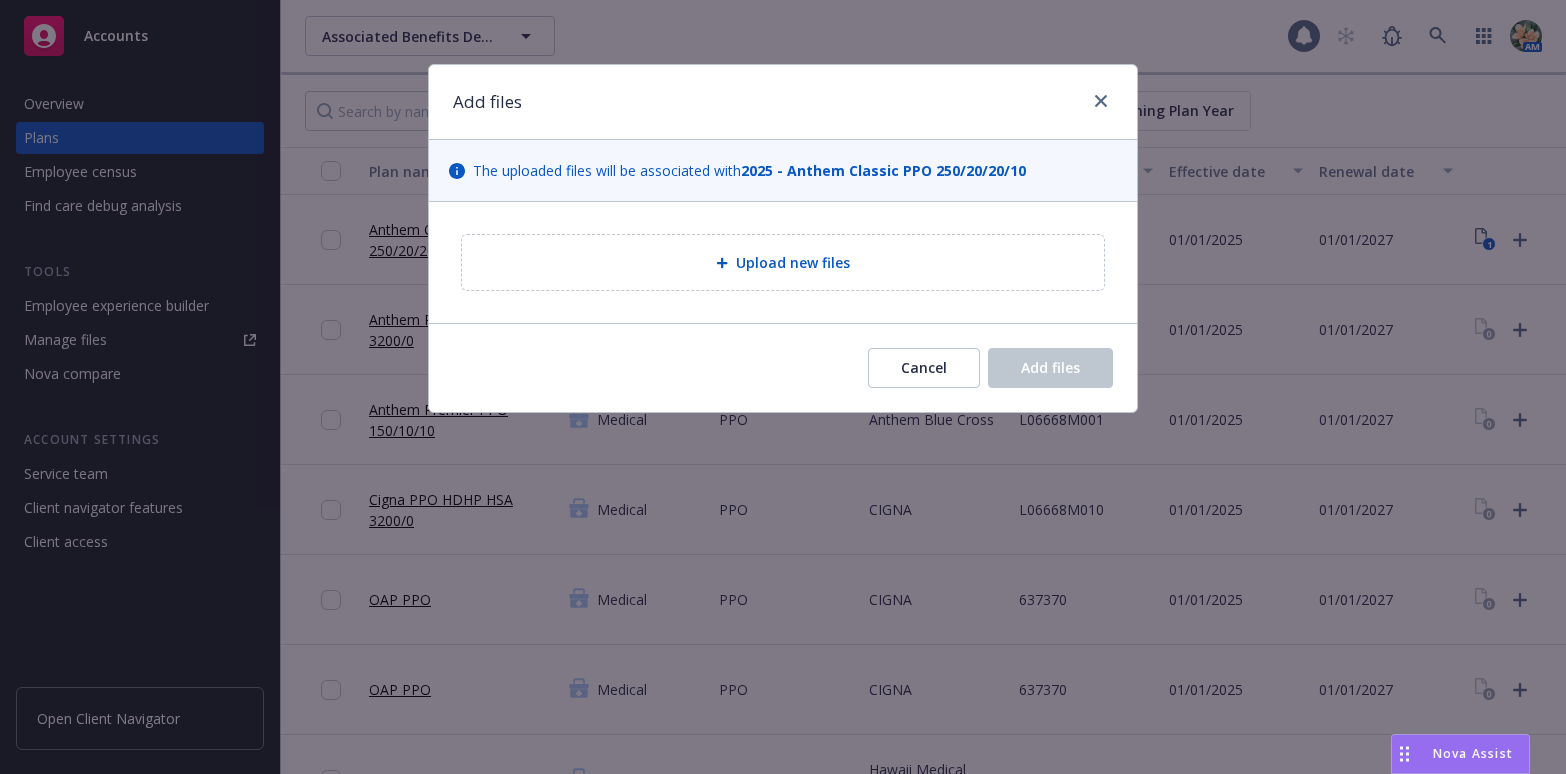 click on "Upload new files" at bounding box center (783, 262) 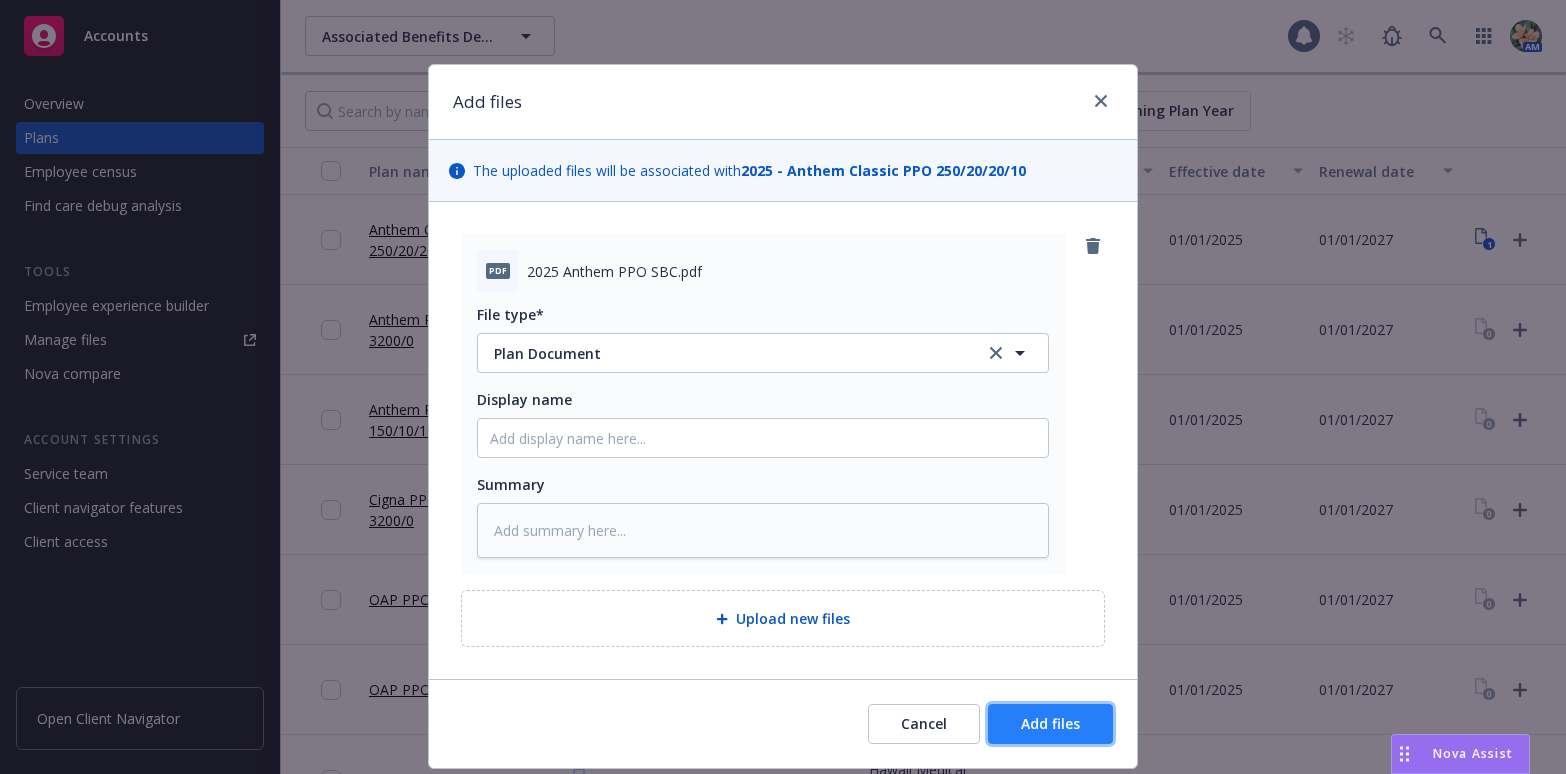 click on "Add files" at bounding box center (1050, 723) 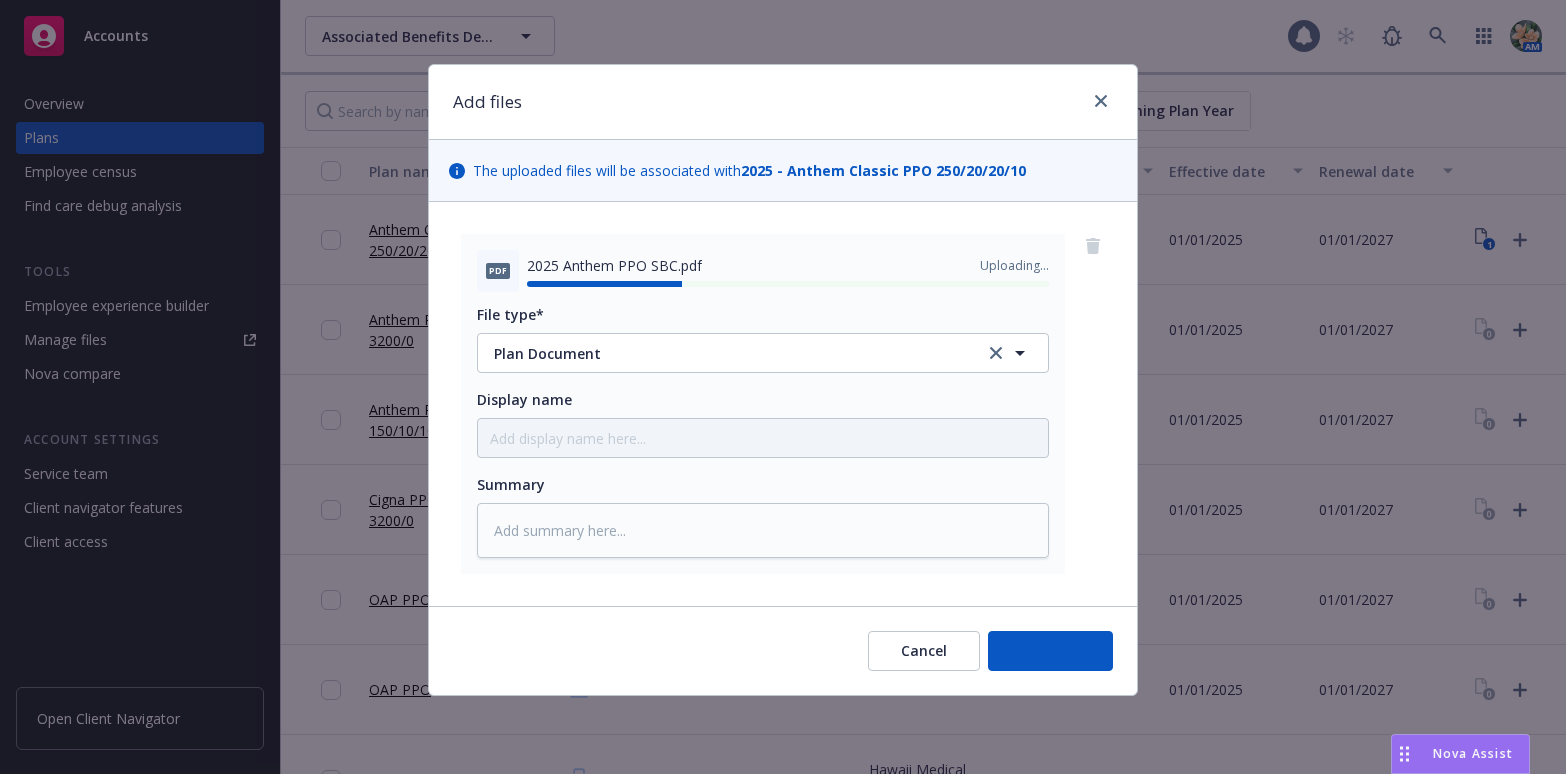 type on "x" 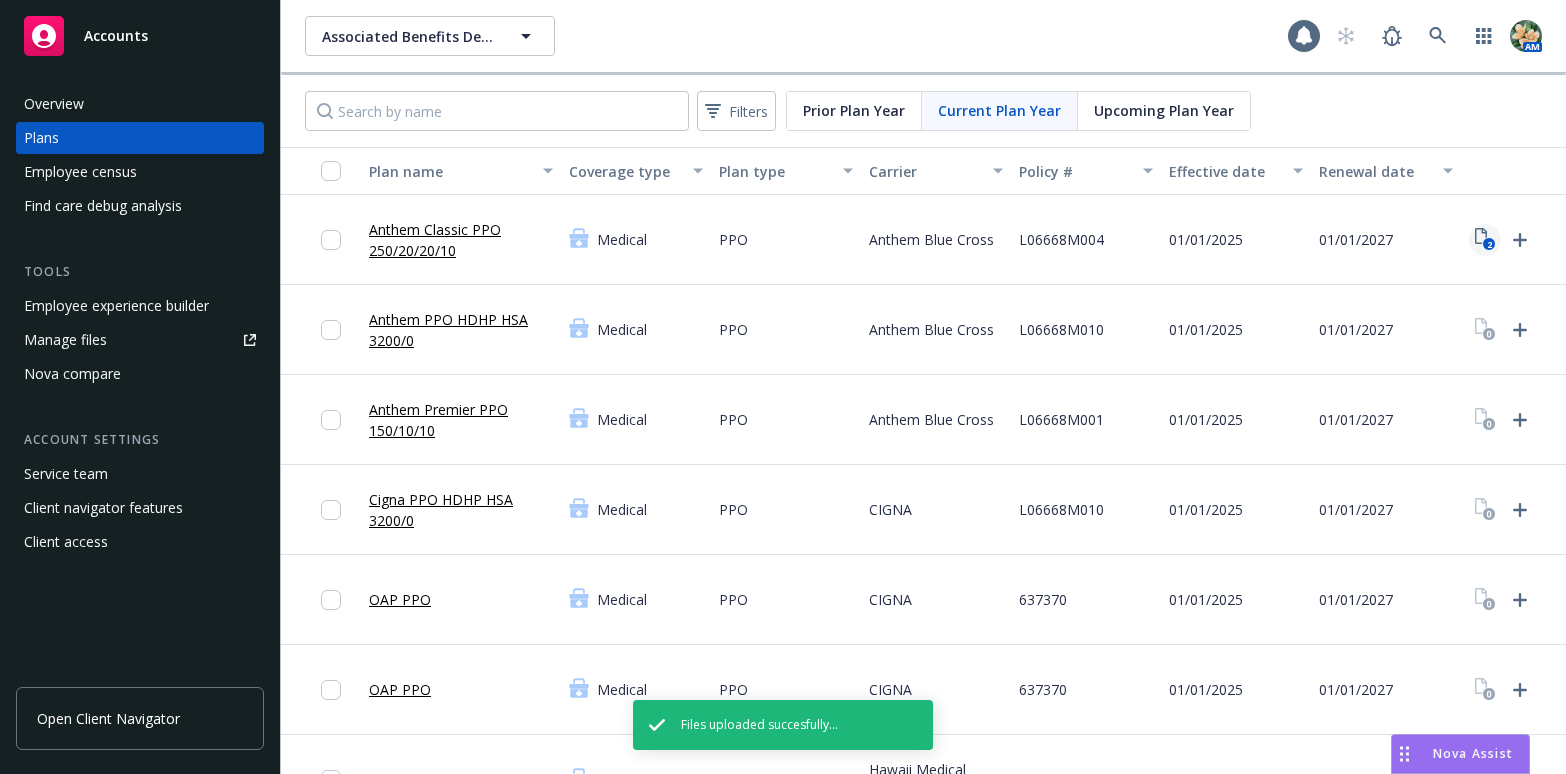 click 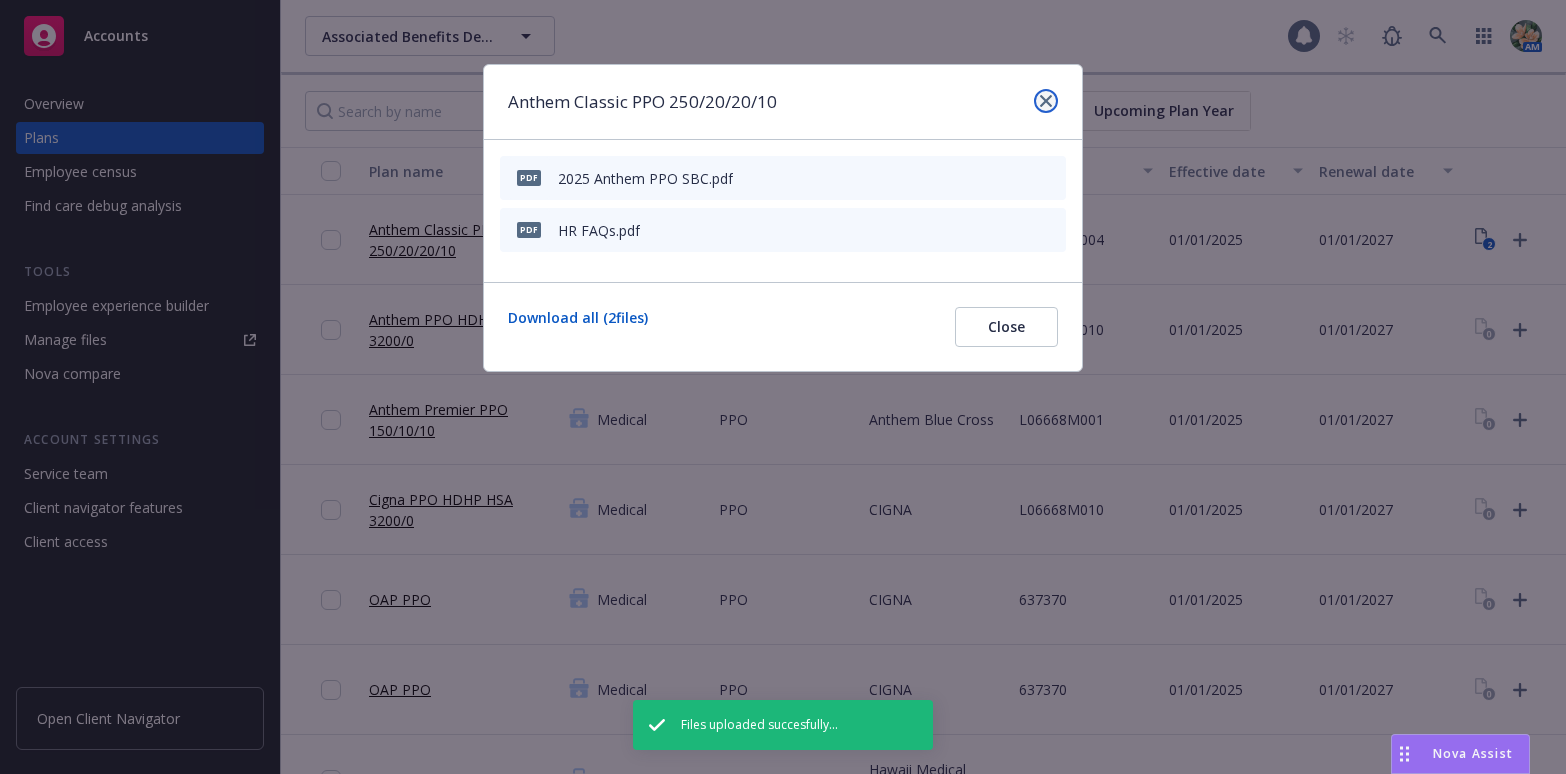 click 